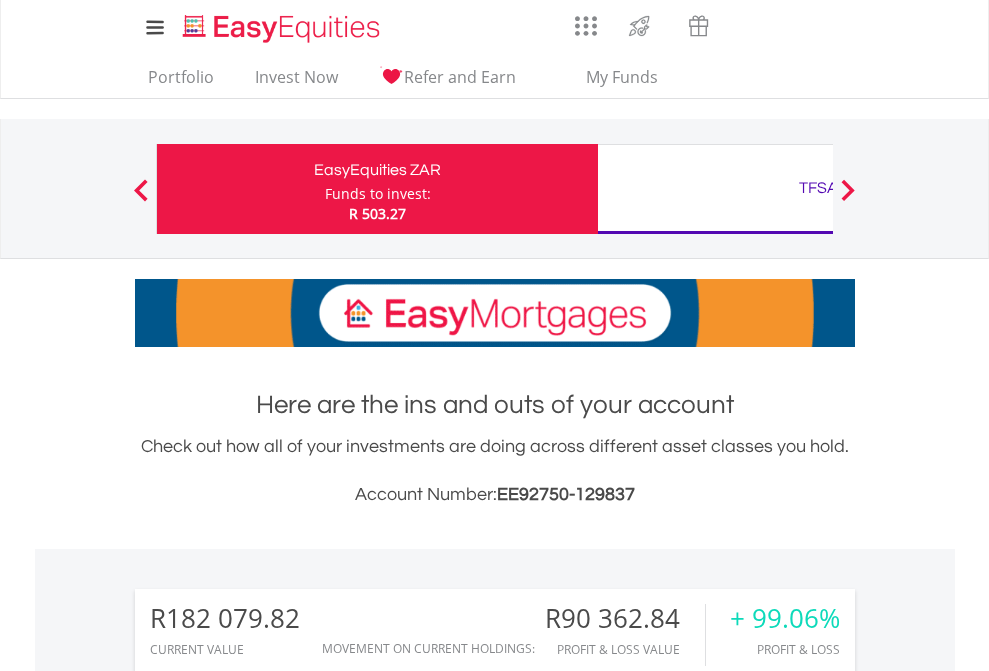 scroll, scrollTop: 0, scrollLeft: 0, axis: both 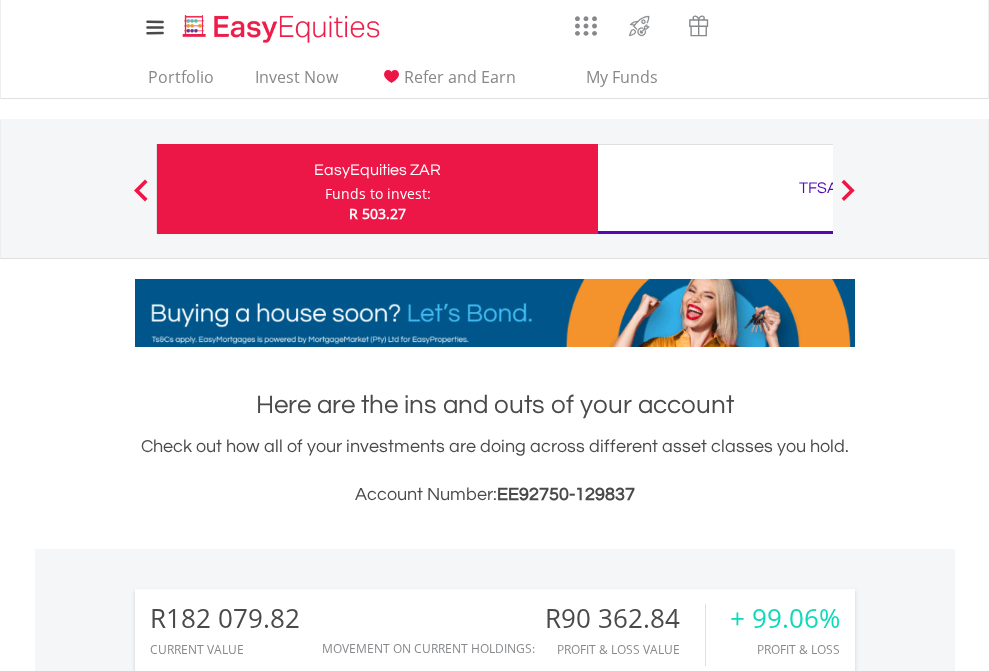 click on "Funds to invest:" at bounding box center (378, 194) 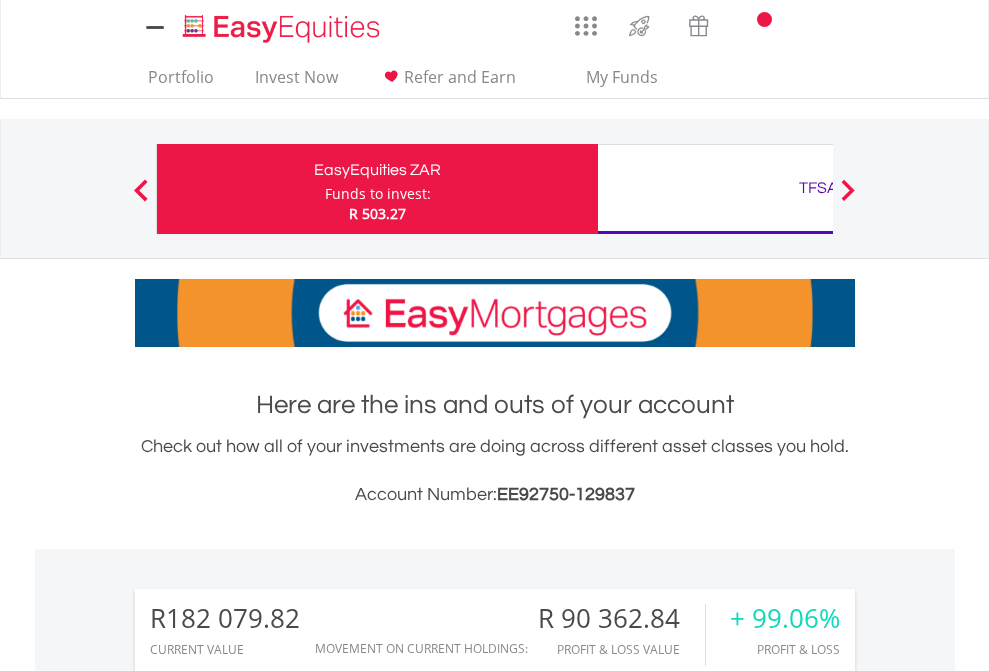 scroll, scrollTop: 0, scrollLeft: 0, axis: both 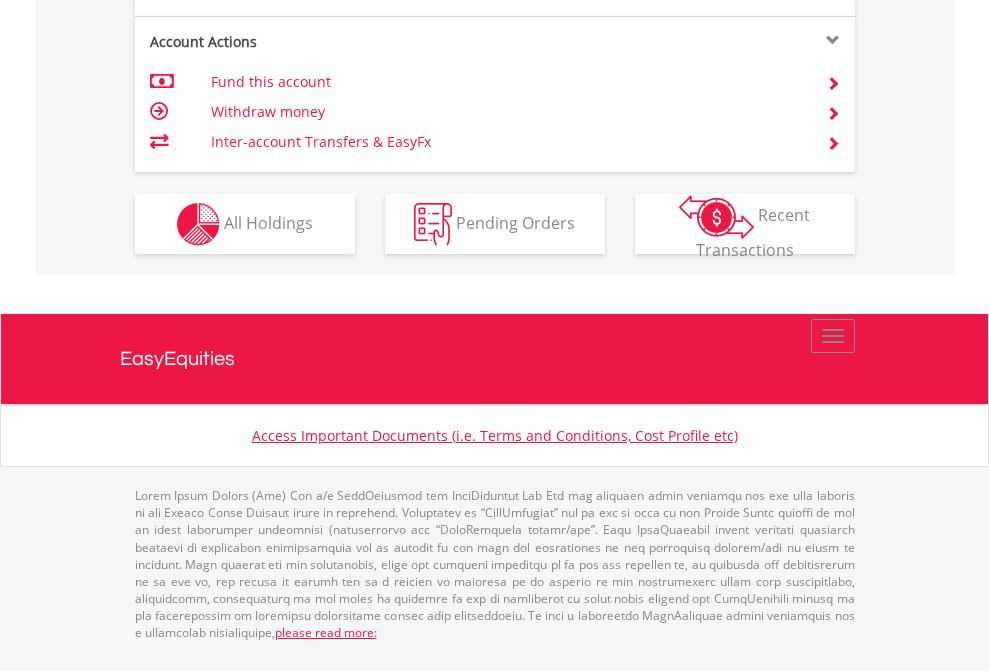 click on "Investment types" at bounding box center (706, -337) 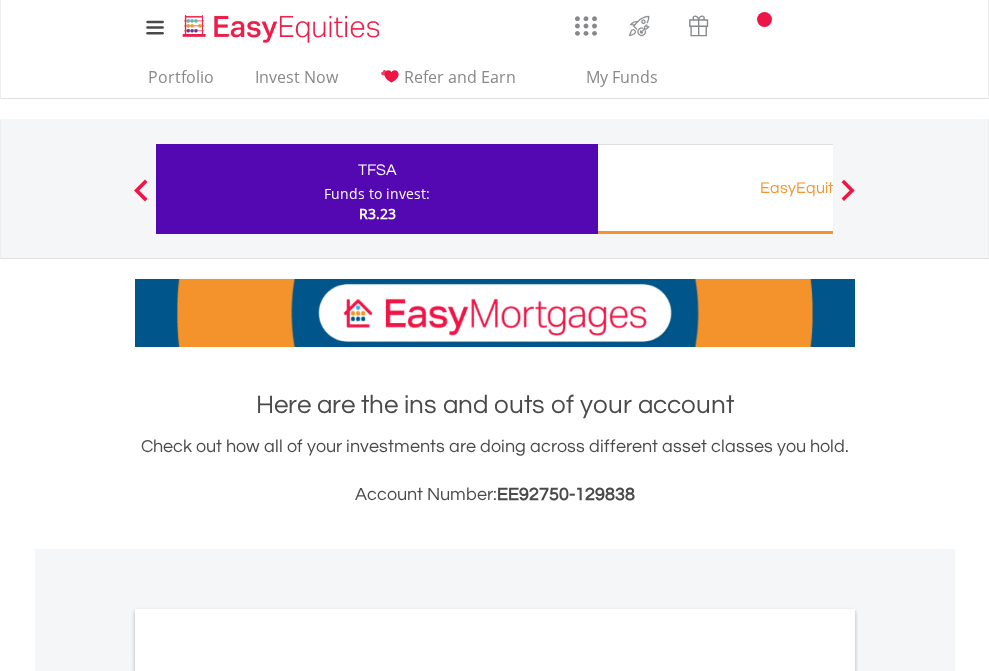 scroll, scrollTop: 0, scrollLeft: 0, axis: both 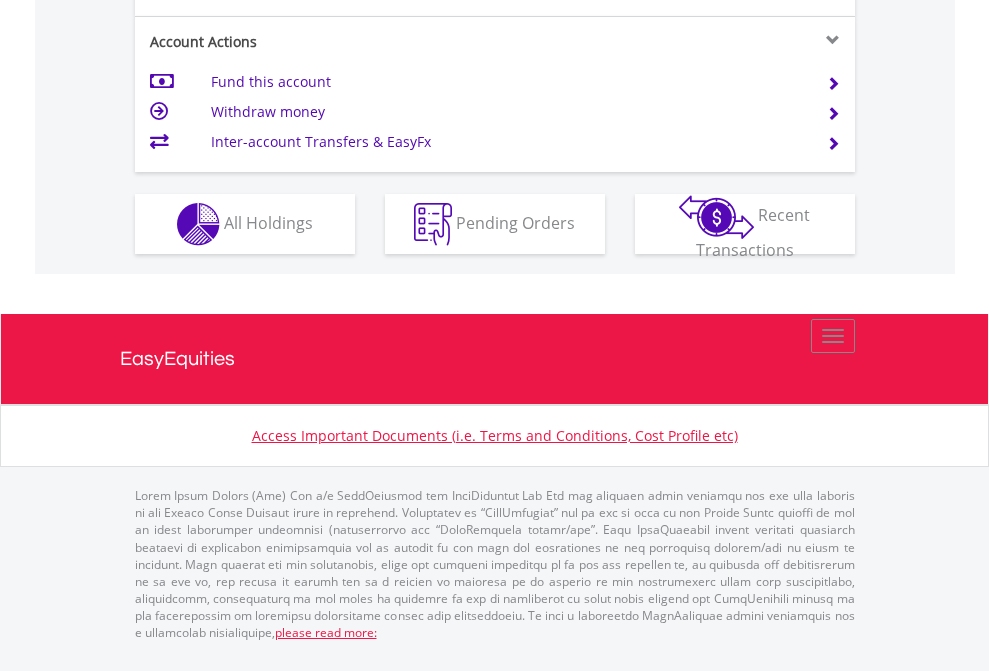 click on "Investment types" at bounding box center [706, -337] 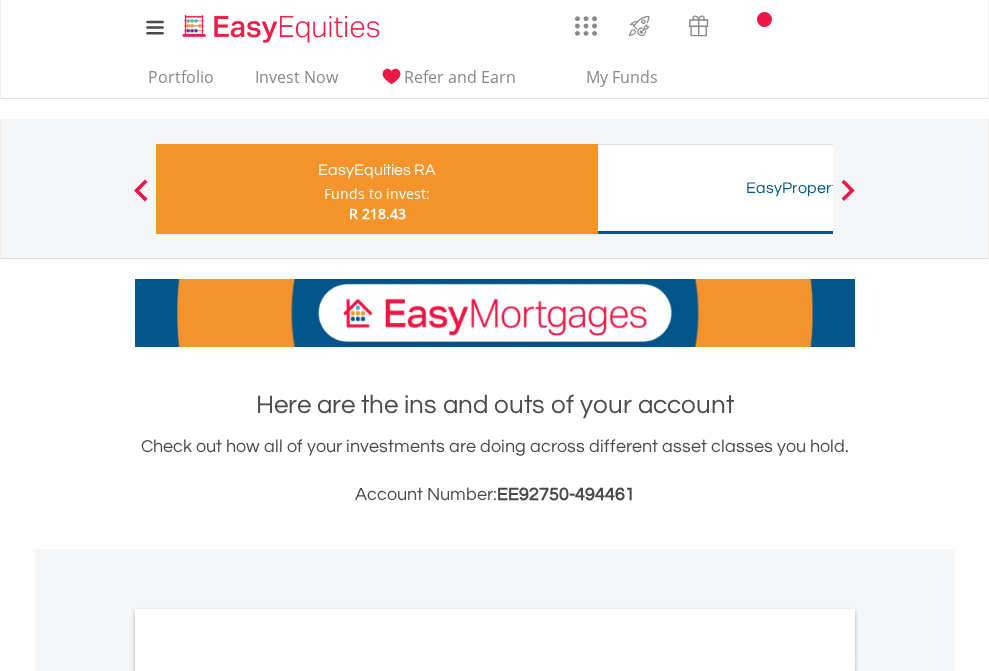 scroll, scrollTop: 0, scrollLeft: 0, axis: both 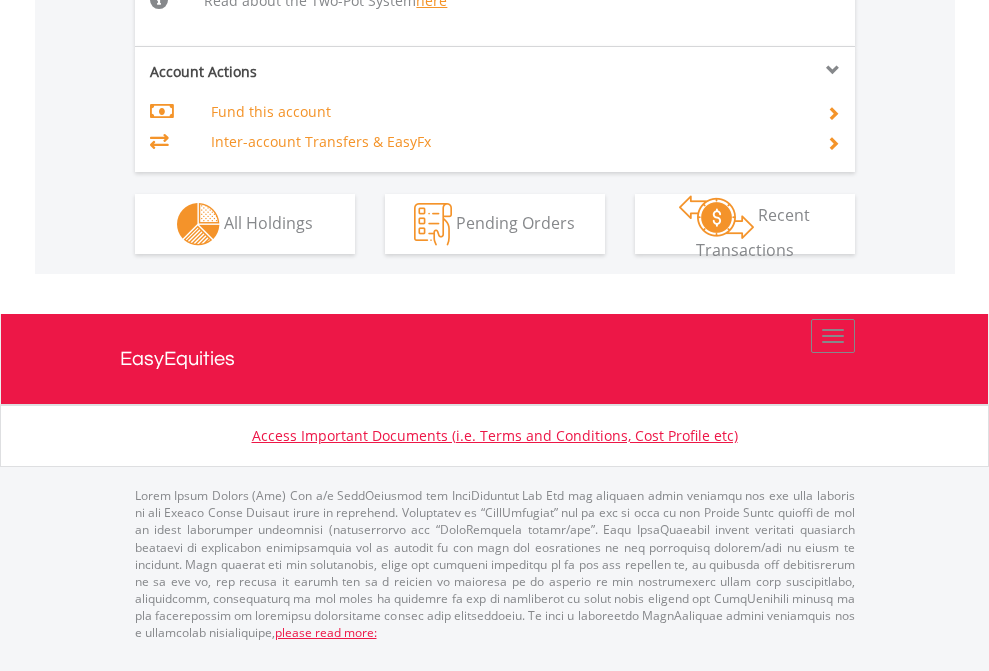 click on "Investment types" at bounding box center (706, -518) 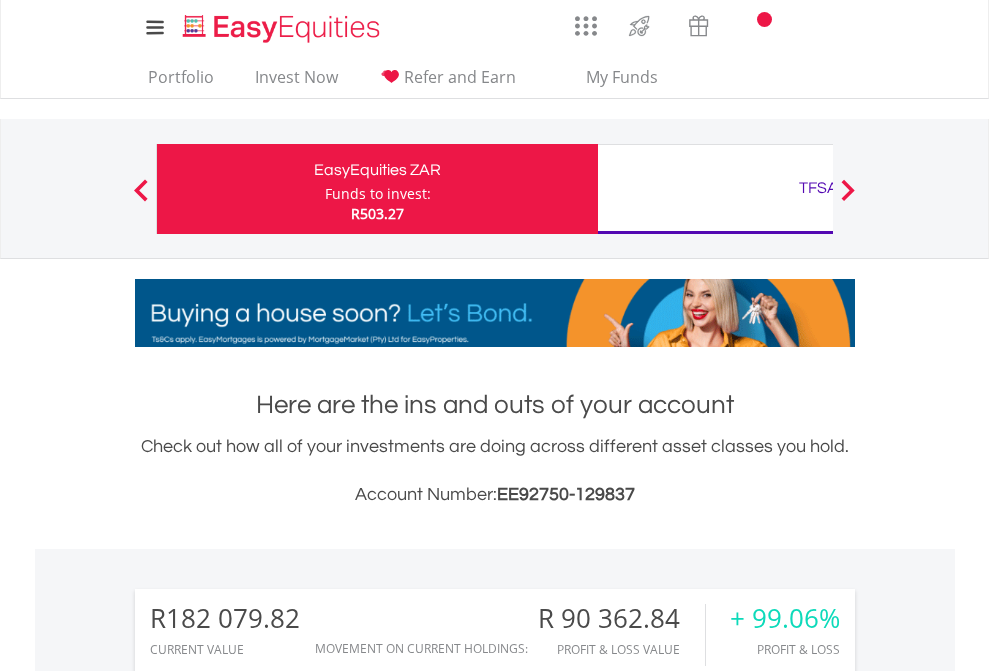 scroll, scrollTop: 1613, scrollLeft: 0, axis: vertical 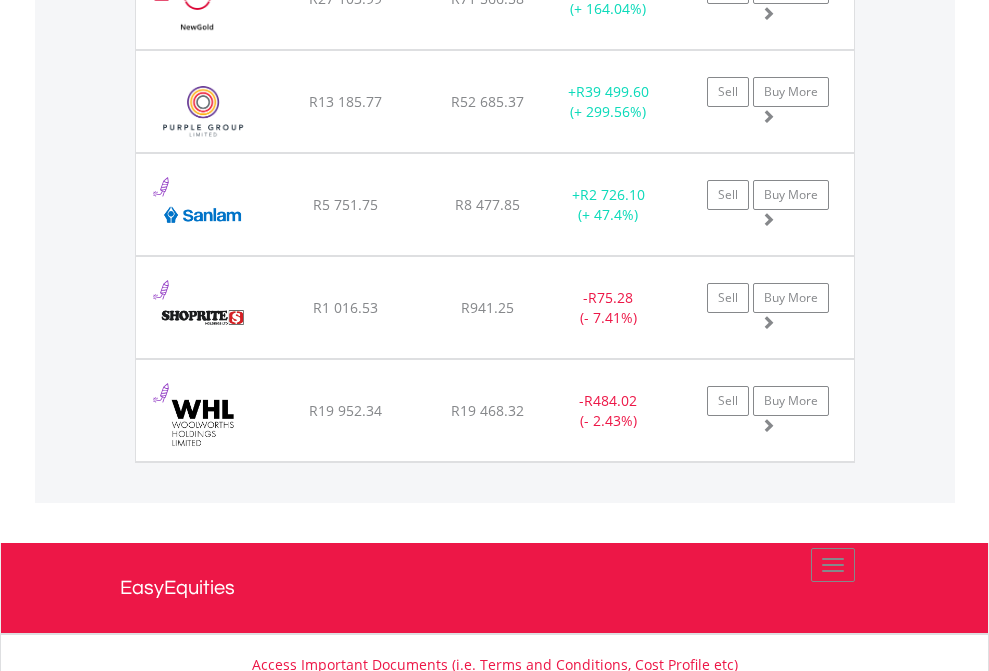 click on "TFSA" at bounding box center (818, -2156) 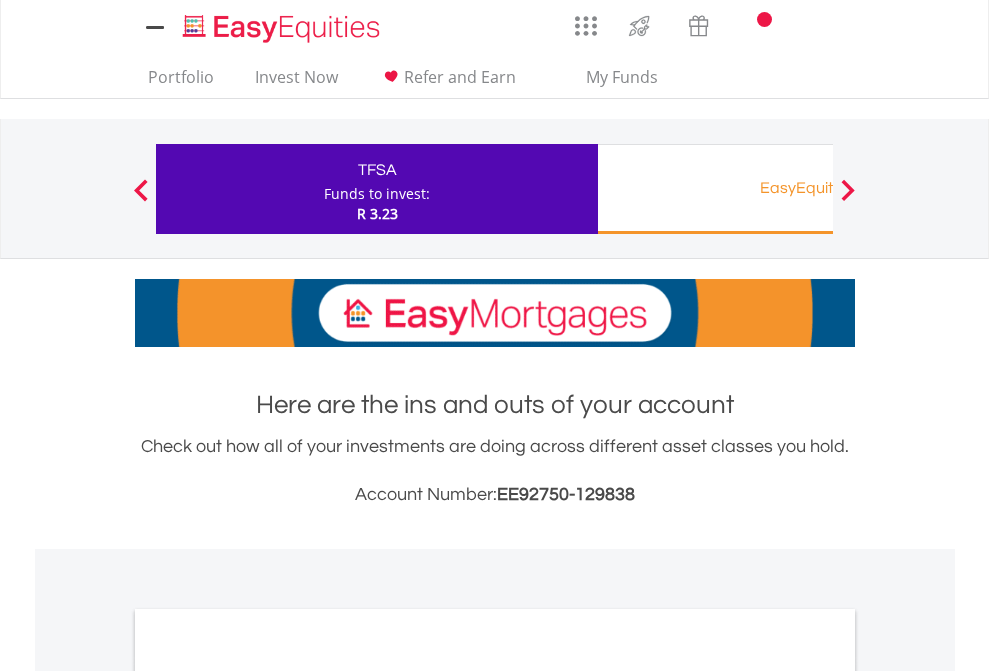 click on "All Holdings" at bounding box center (268, 1096) 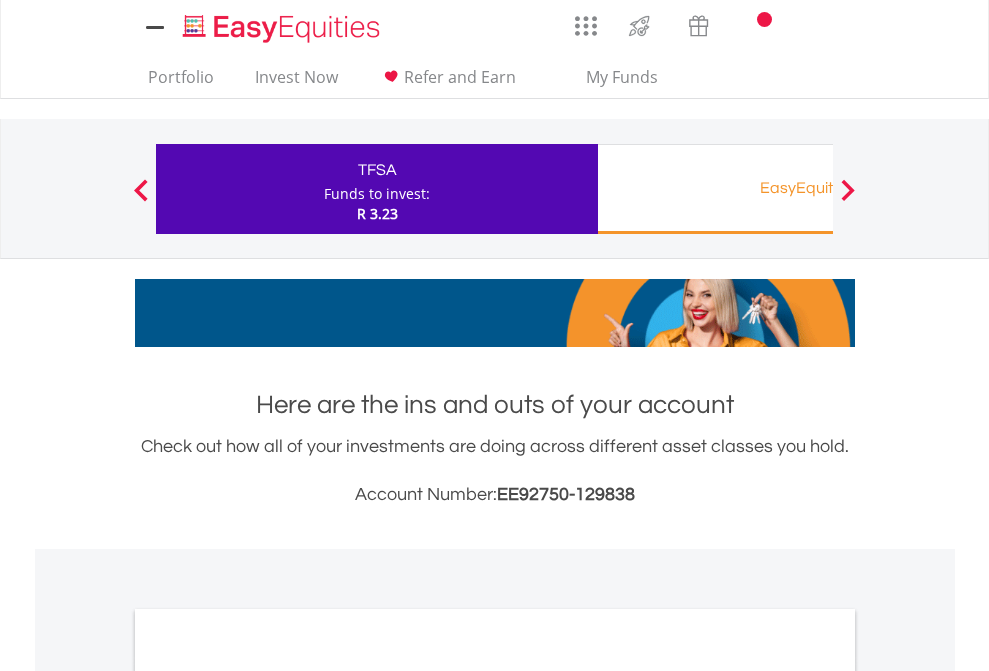 scroll, scrollTop: 1202, scrollLeft: 0, axis: vertical 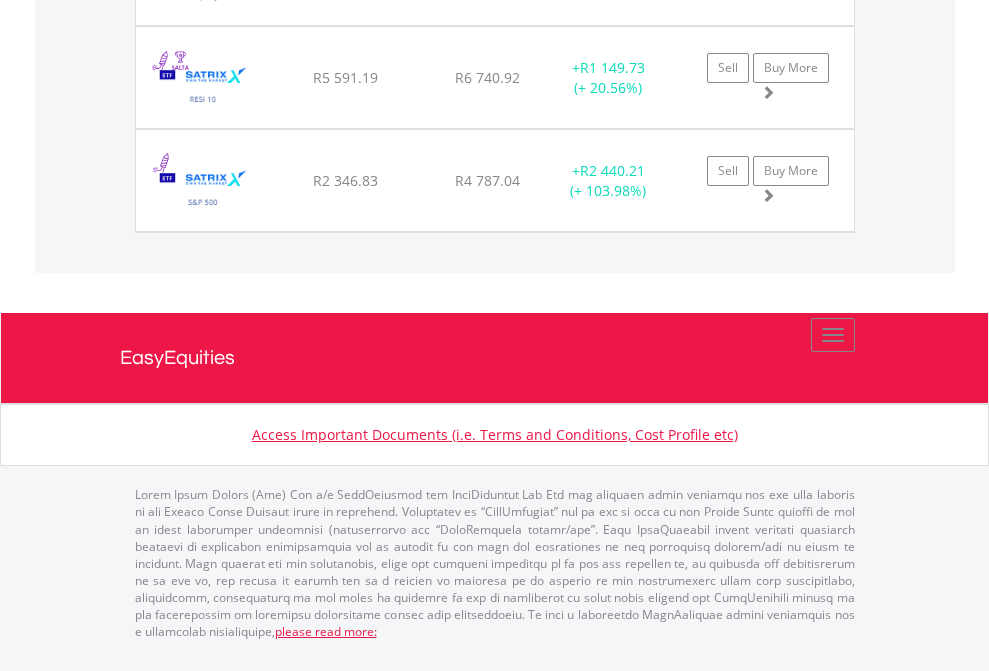 click on "EasyEquities RA" at bounding box center (818, -1648) 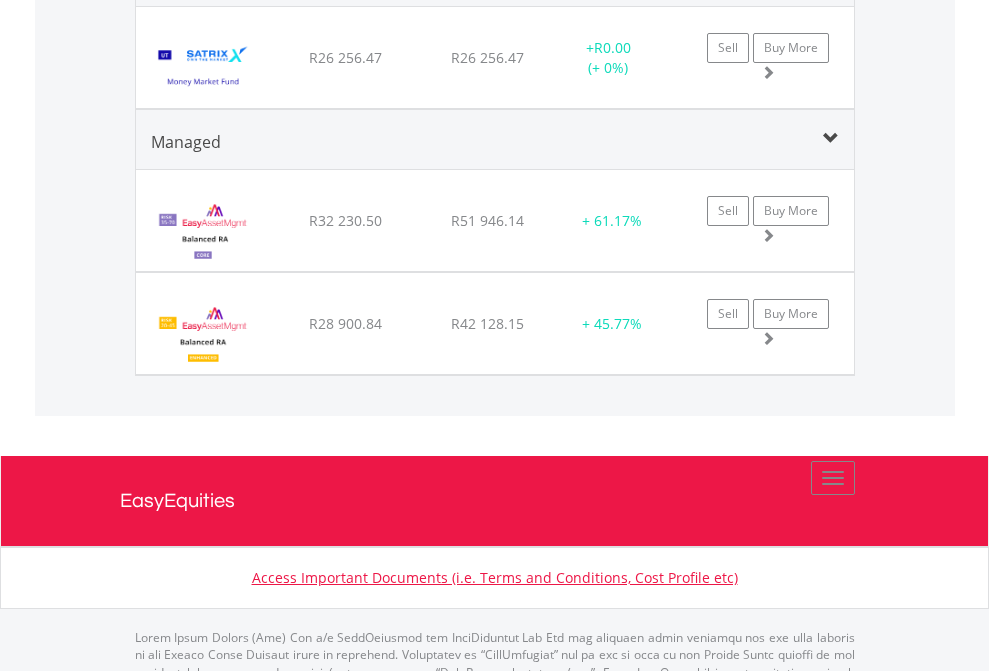 scroll, scrollTop: 2502, scrollLeft: 0, axis: vertical 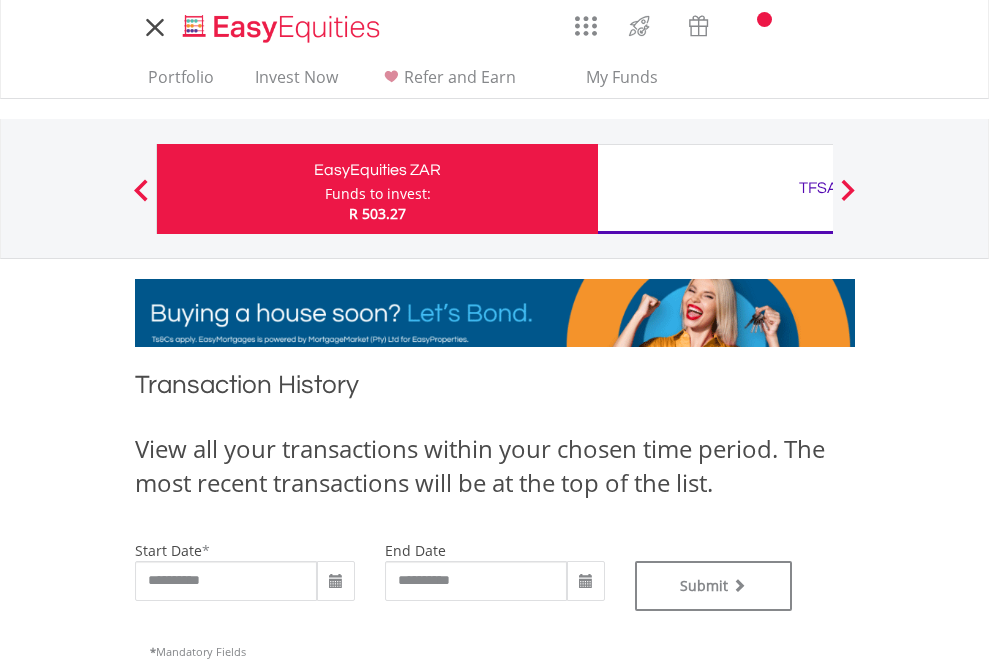 type on "**********" 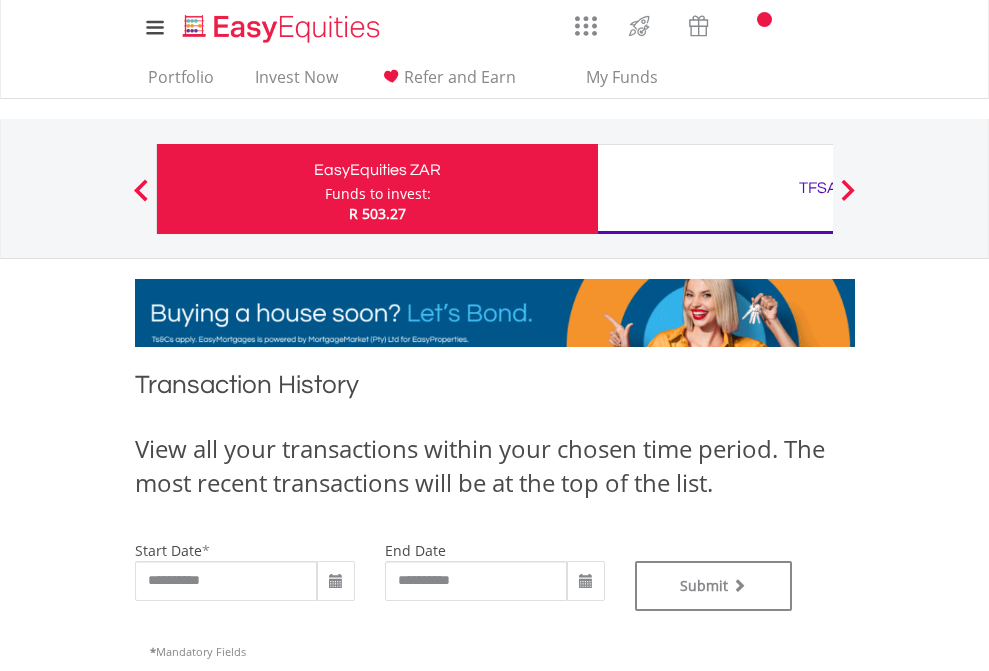 type on "**********" 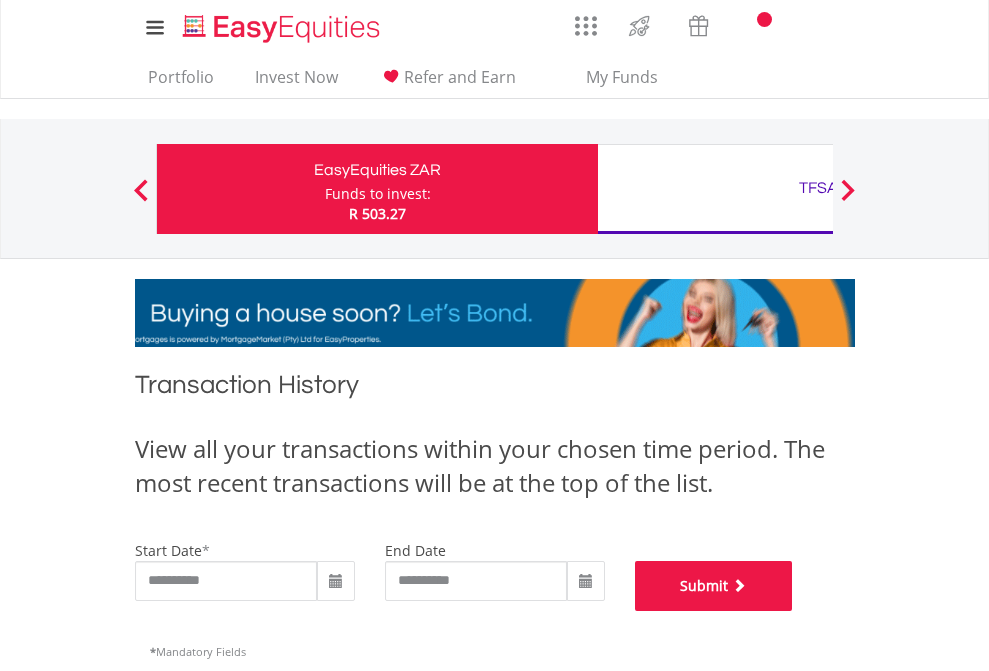 click on "Submit" at bounding box center [714, 586] 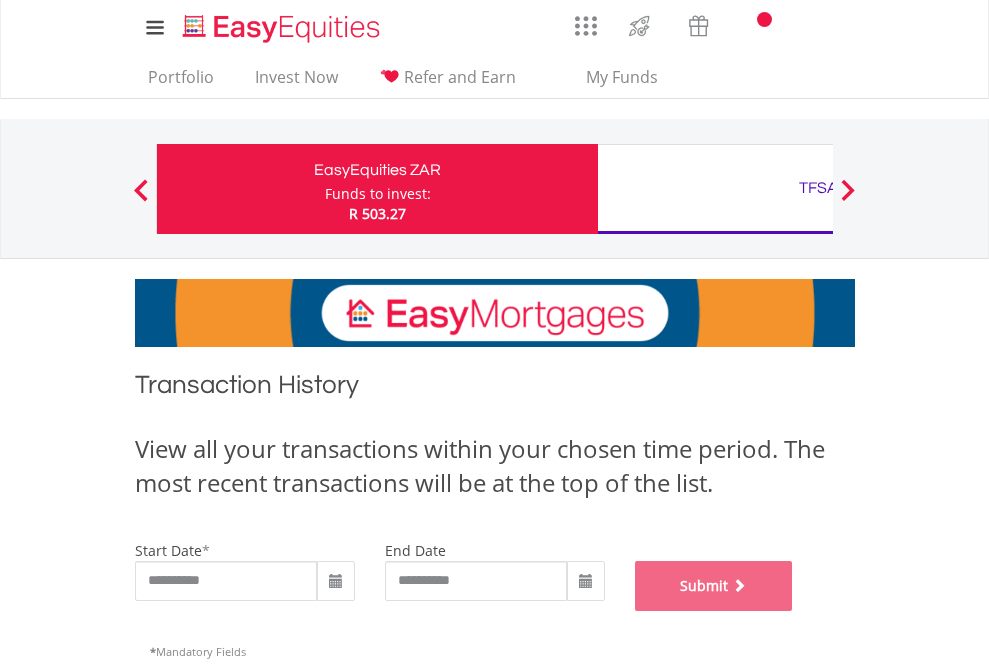 scroll, scrollTop: 811, scrollLeft: 0, axis: vertical 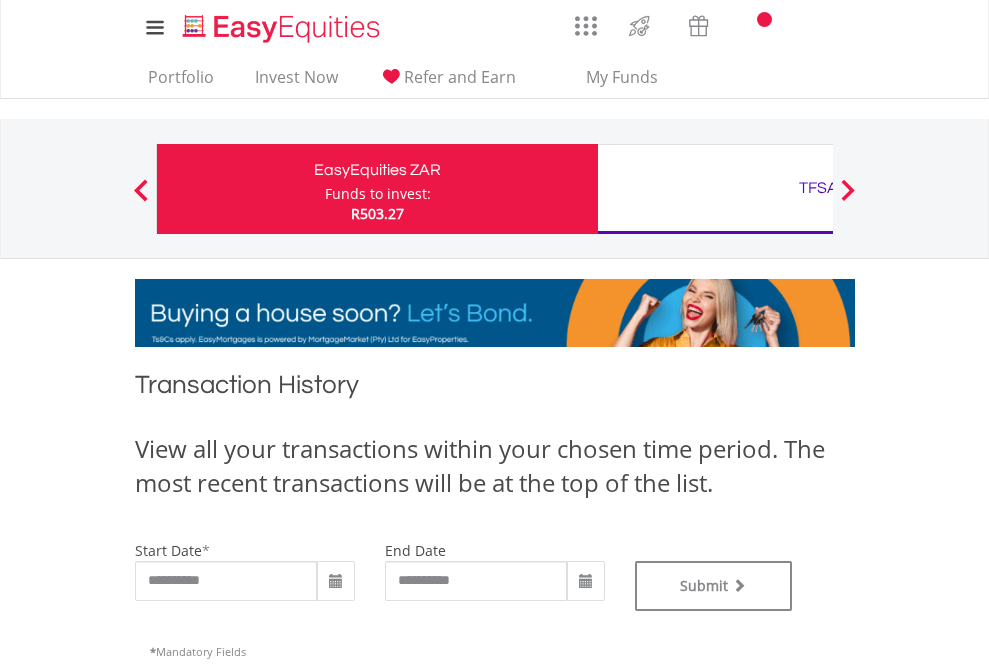click on "TFSA" at bounding box center (818, 188) 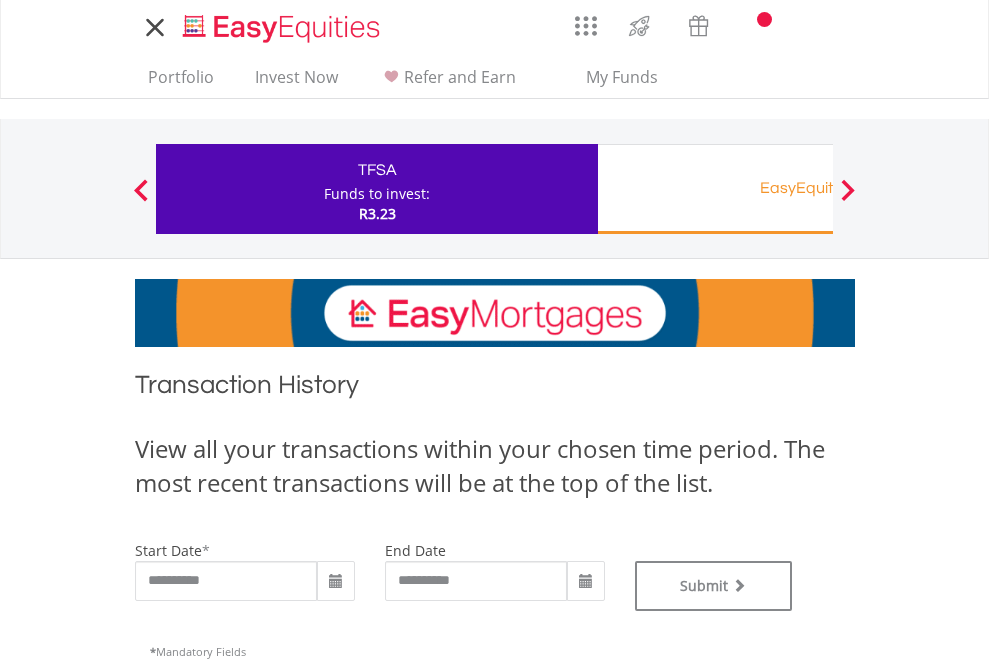 scroll, scrollTop: 0, scrollLeft: 0, axis: both 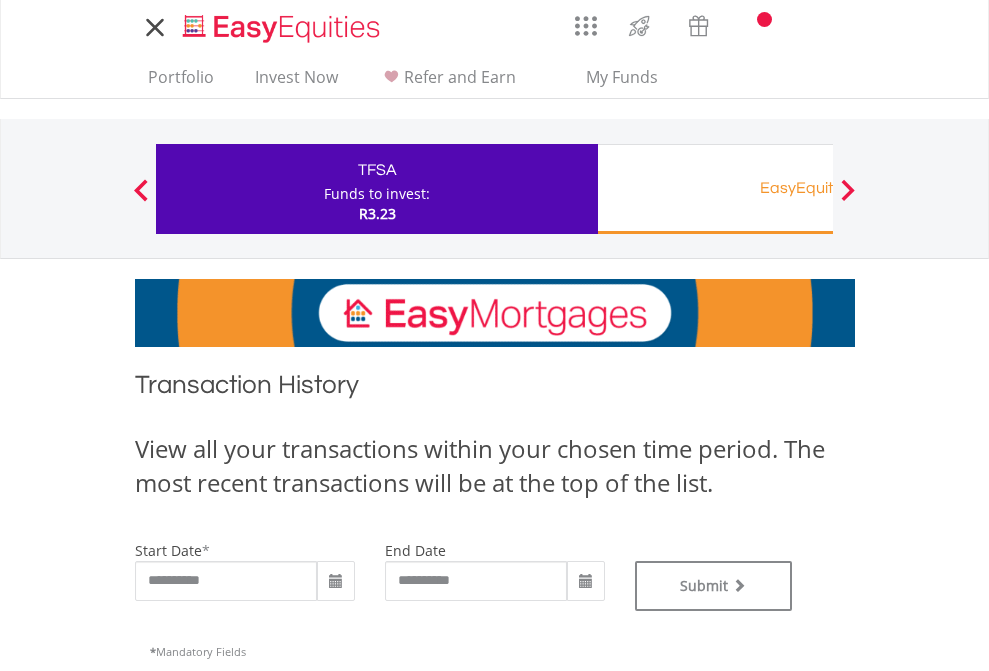 type on "**********" 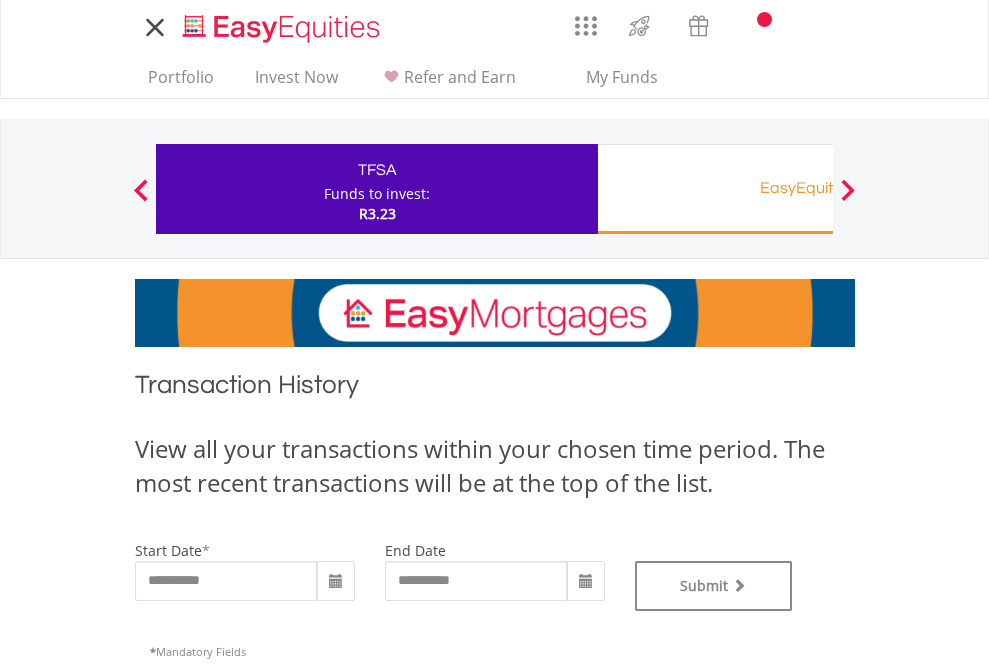 type on "**********" 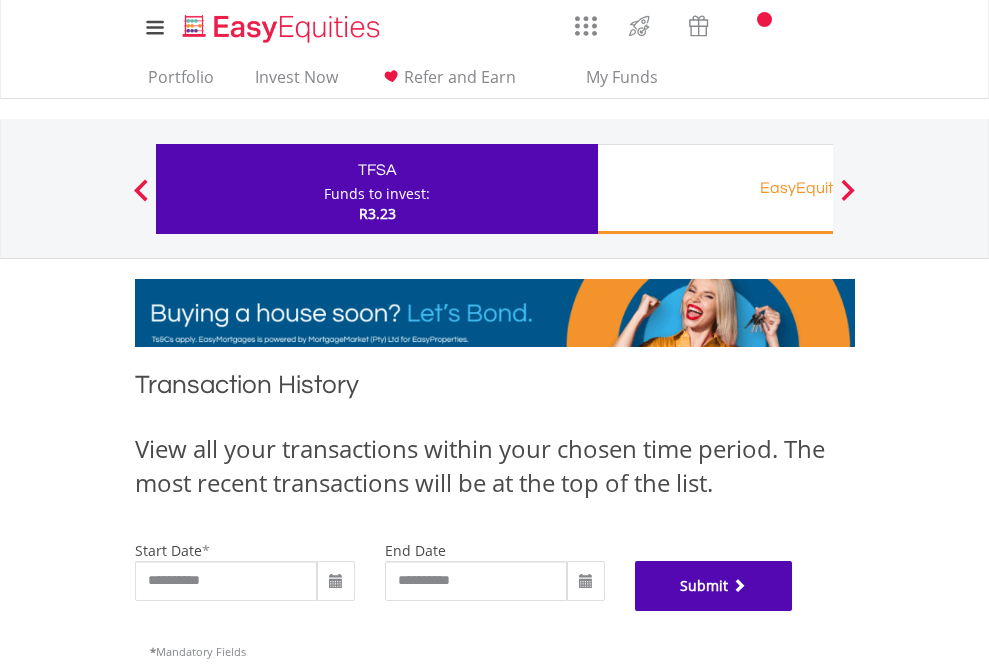click on "Submit" at bounding box center [714, 586] 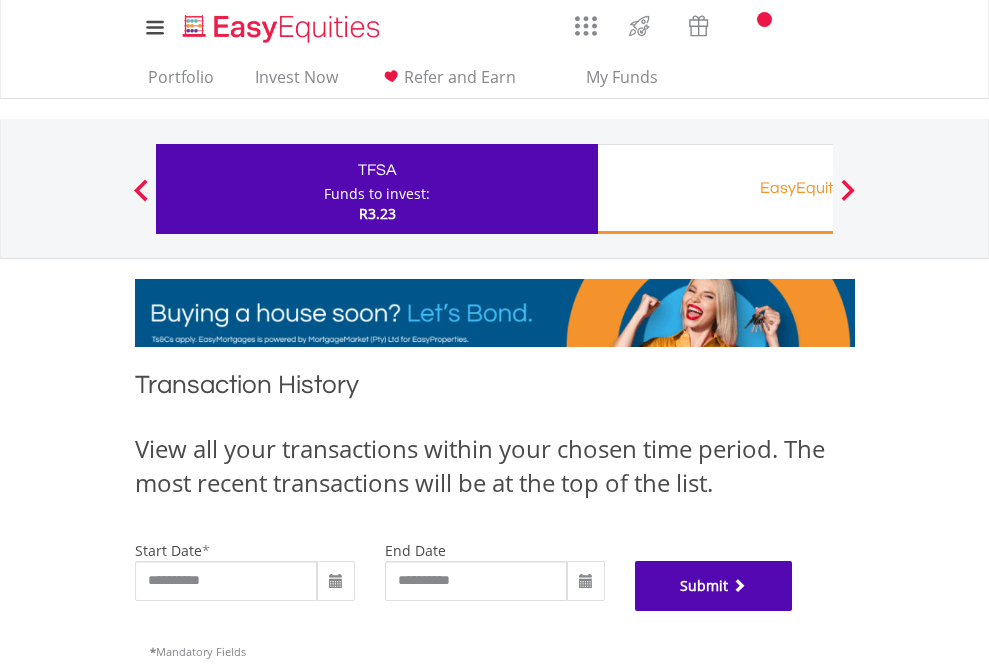 scroll, scrollTop: 811, scrollLeft: 0, axis: vertical 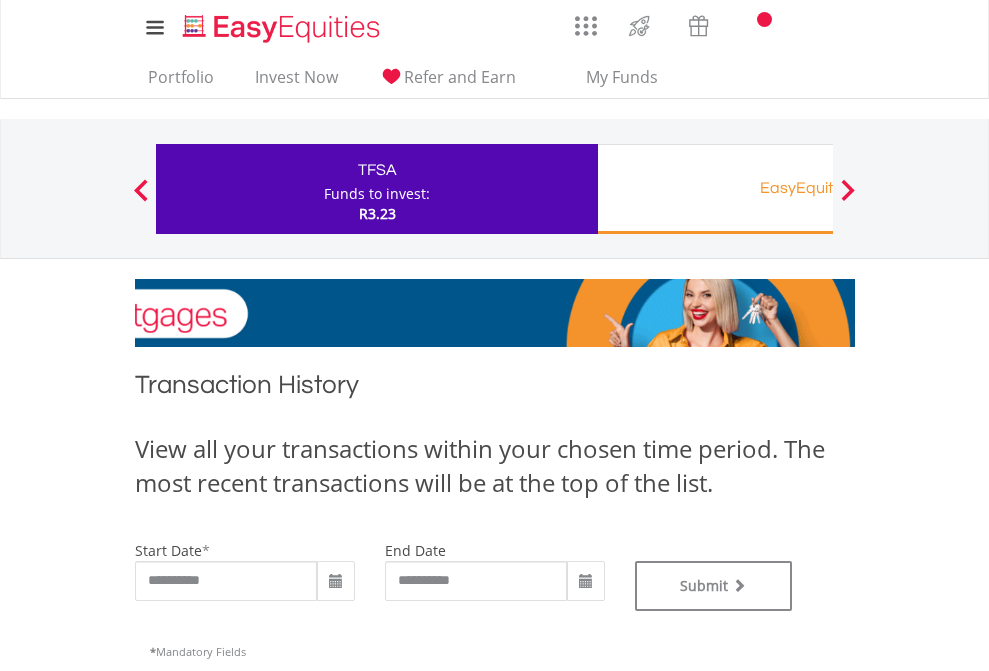 click on "EasyEquities RA" at bounding box center (818, 188) 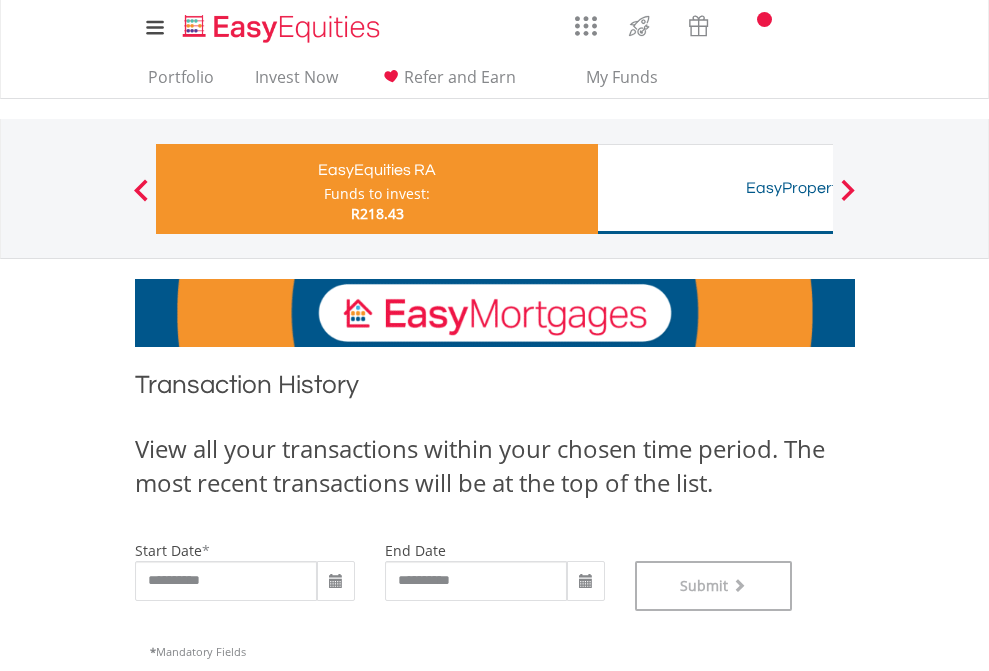 scroll, scrollTop: 811, scrollLeft: 0, axis: vertical 